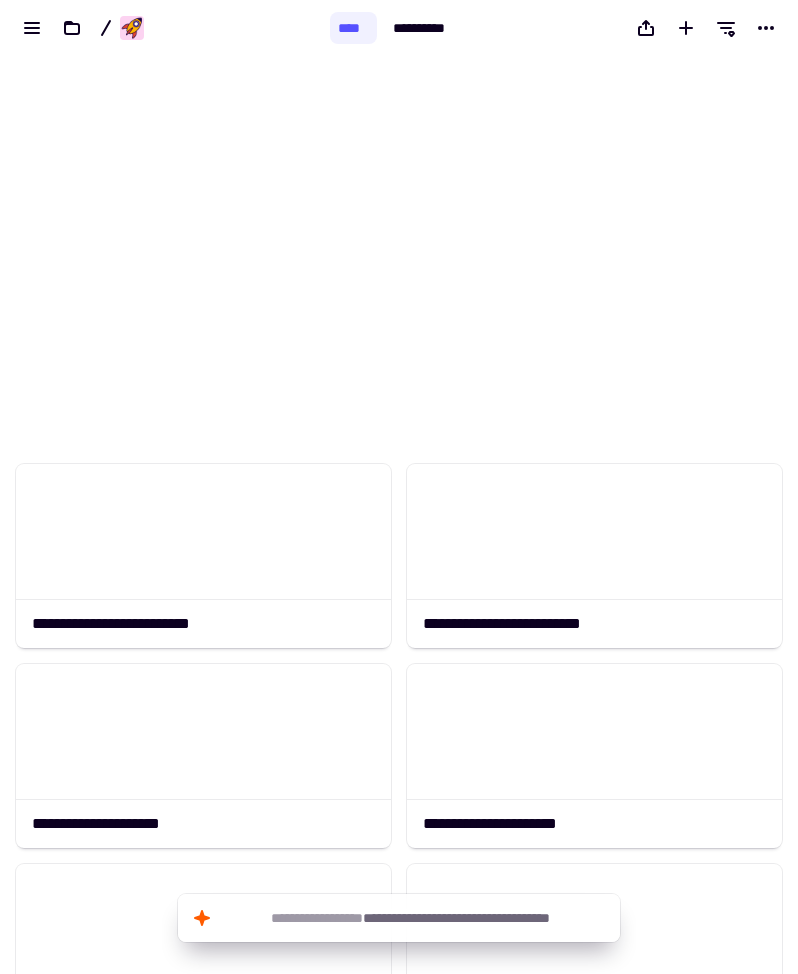scroll, scrollTop: 0, scrollLeft: 0, axis: both 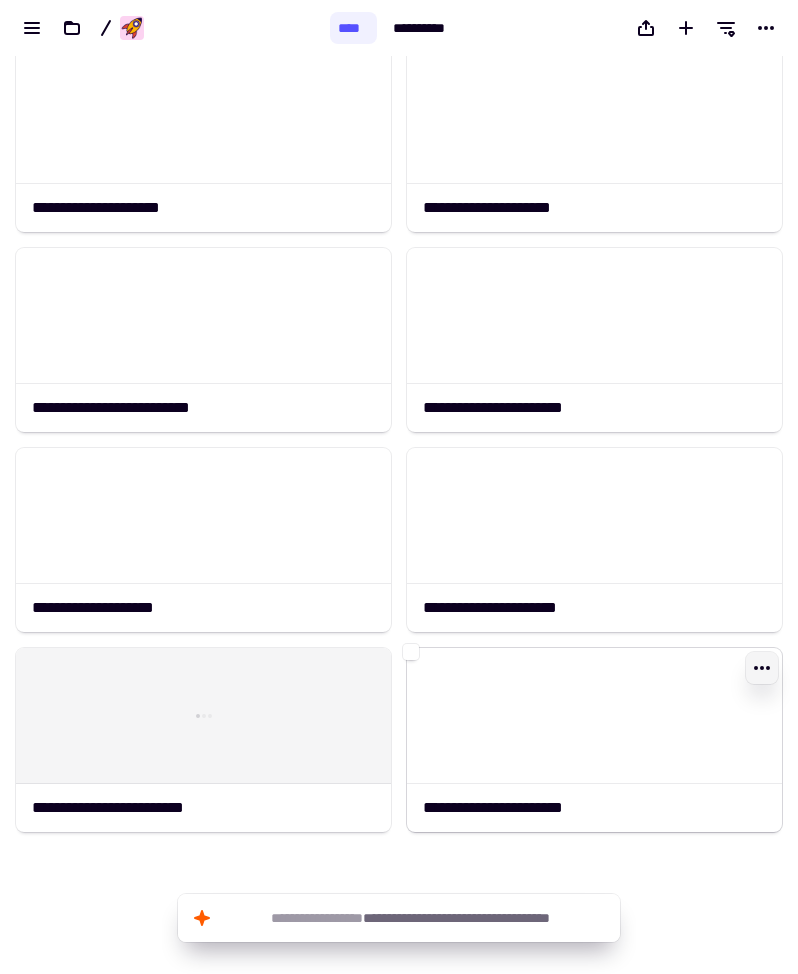 click 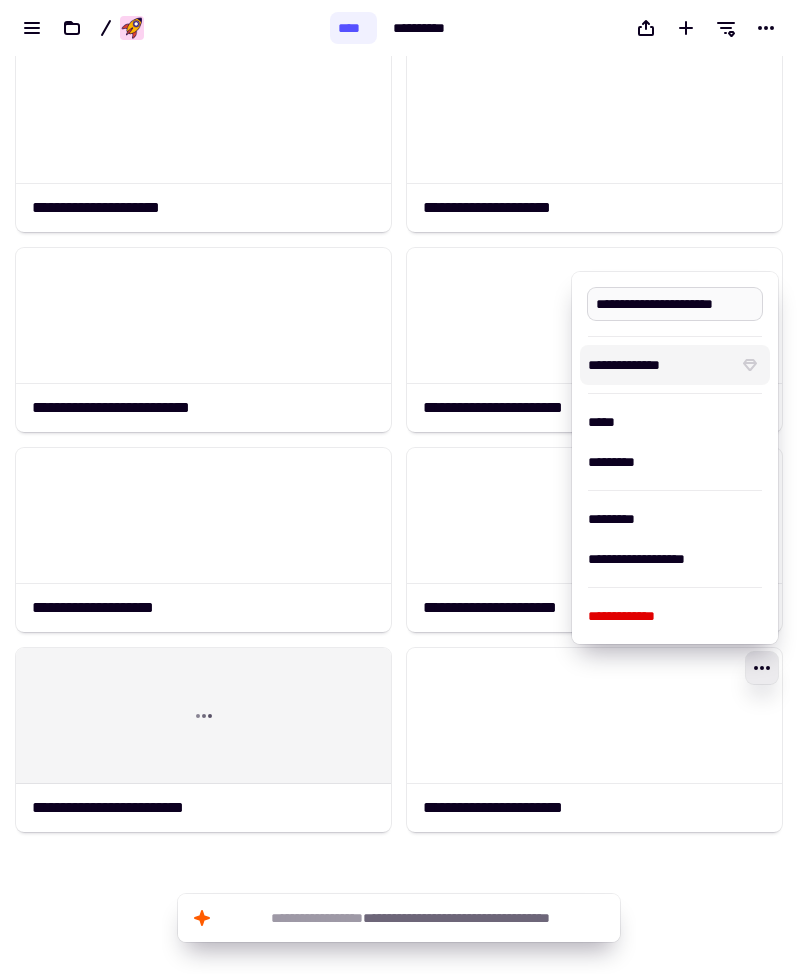 click on "**********" at bounding box center (675, 304) 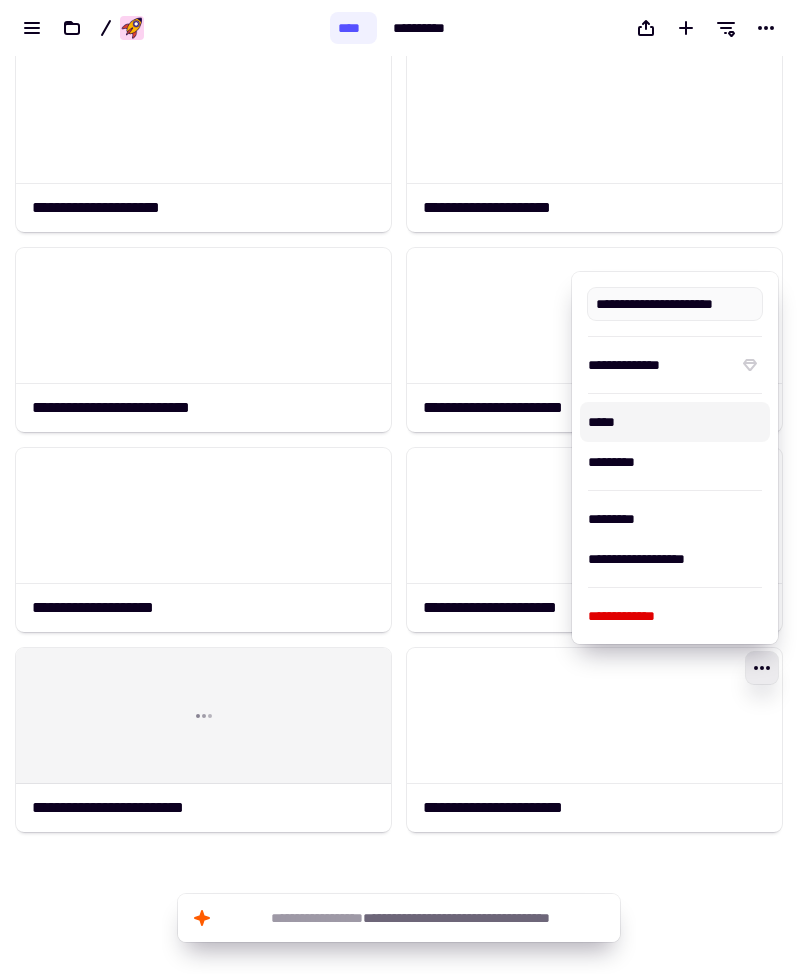 type on "**********" 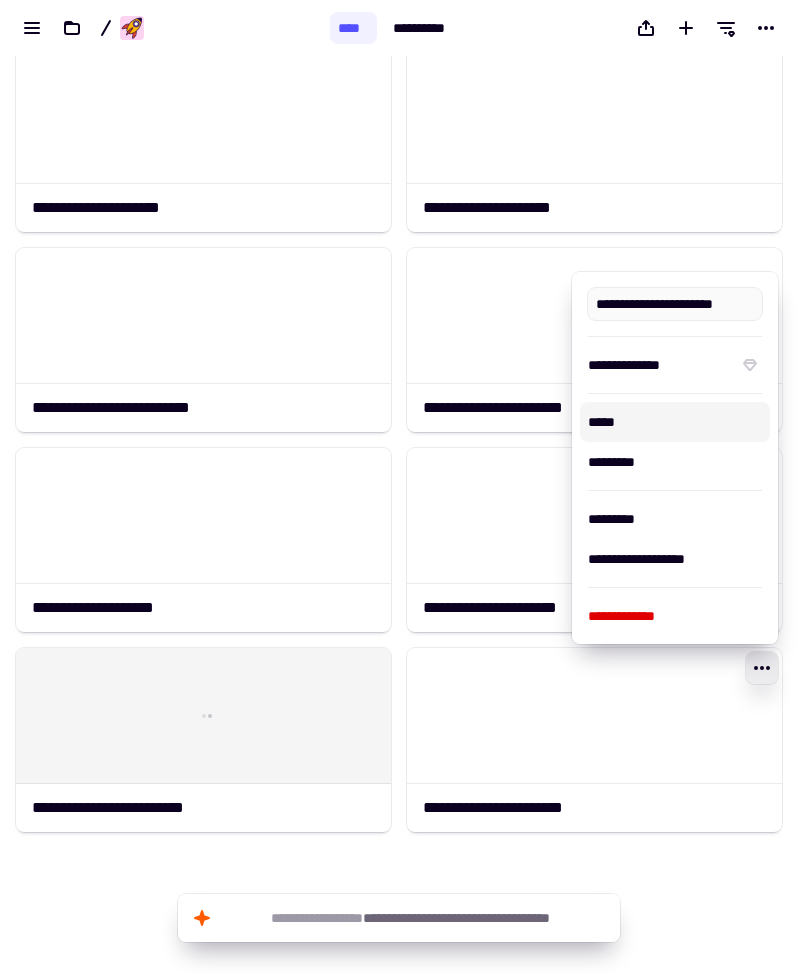 click on "**********" 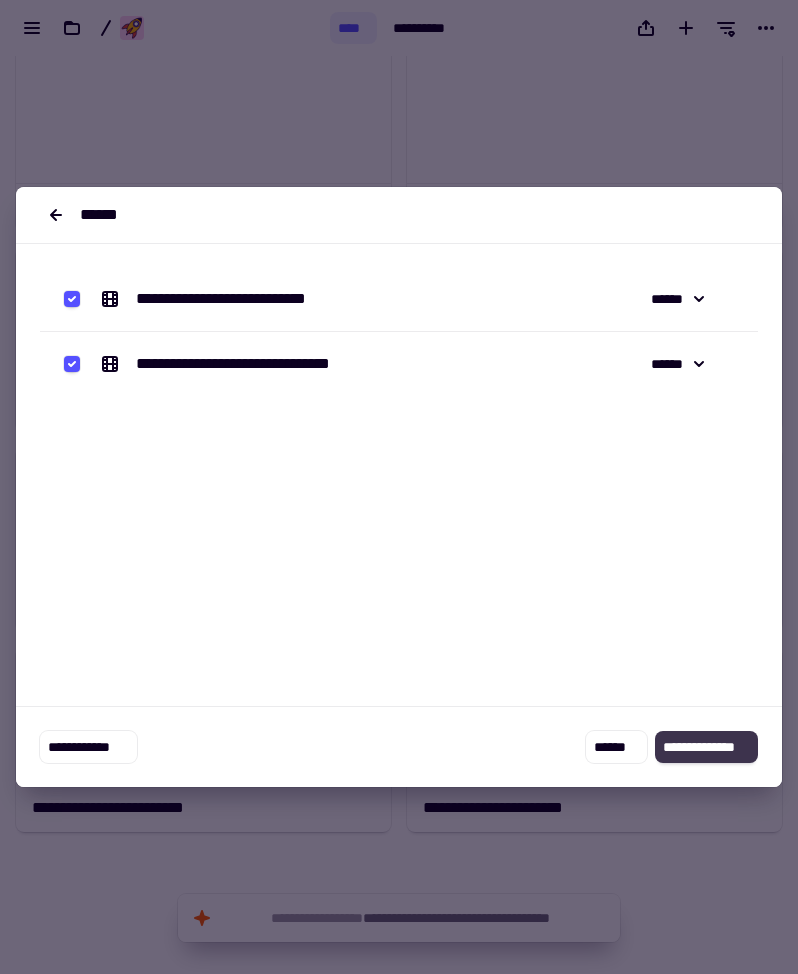 click on "**********" 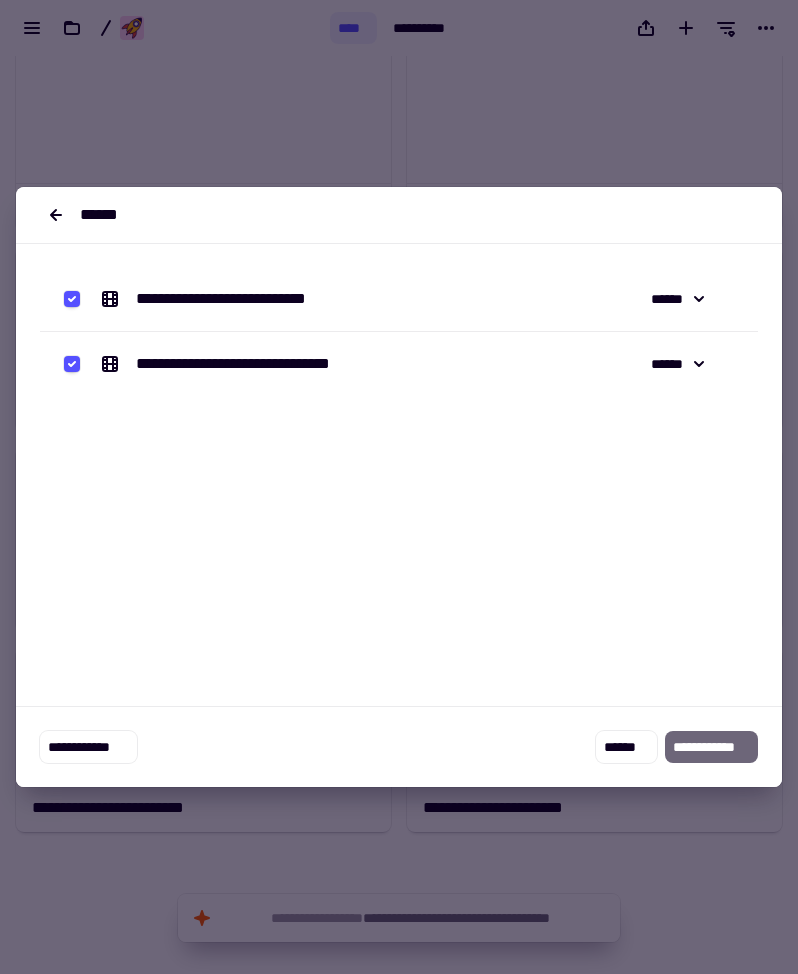 click at bounding box center (399, 487) 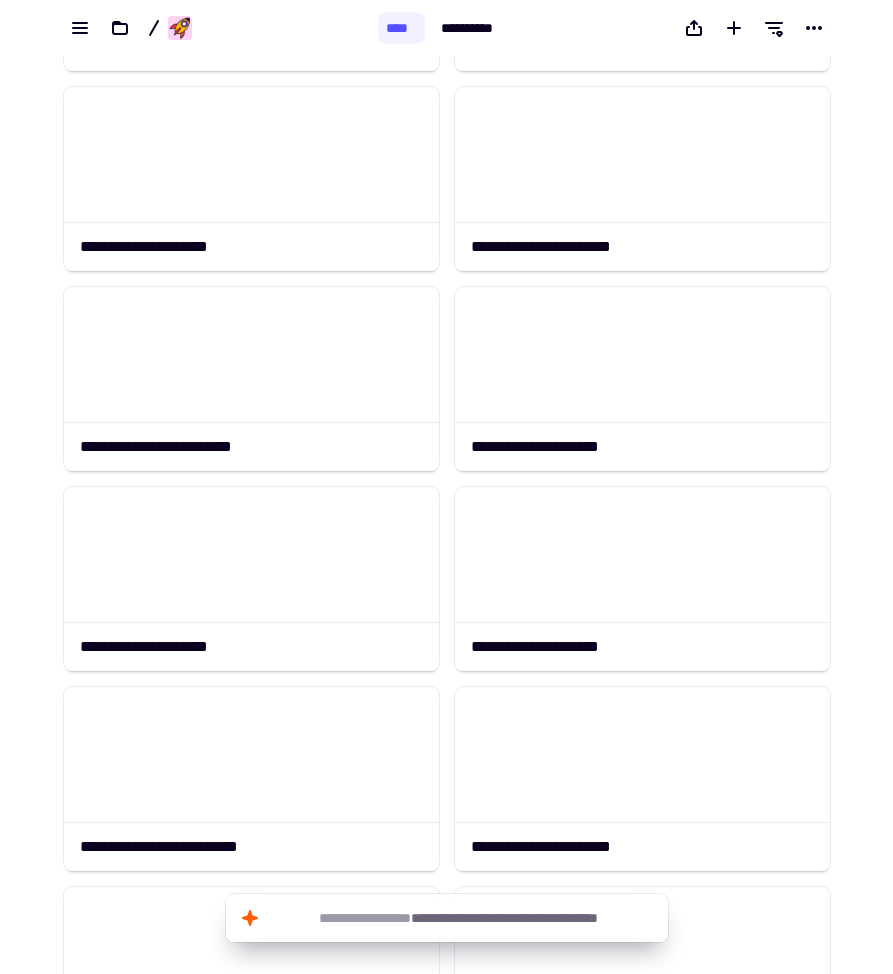 scroll, scrollTop: 1801, scrollLeft: 0, axis: vertical 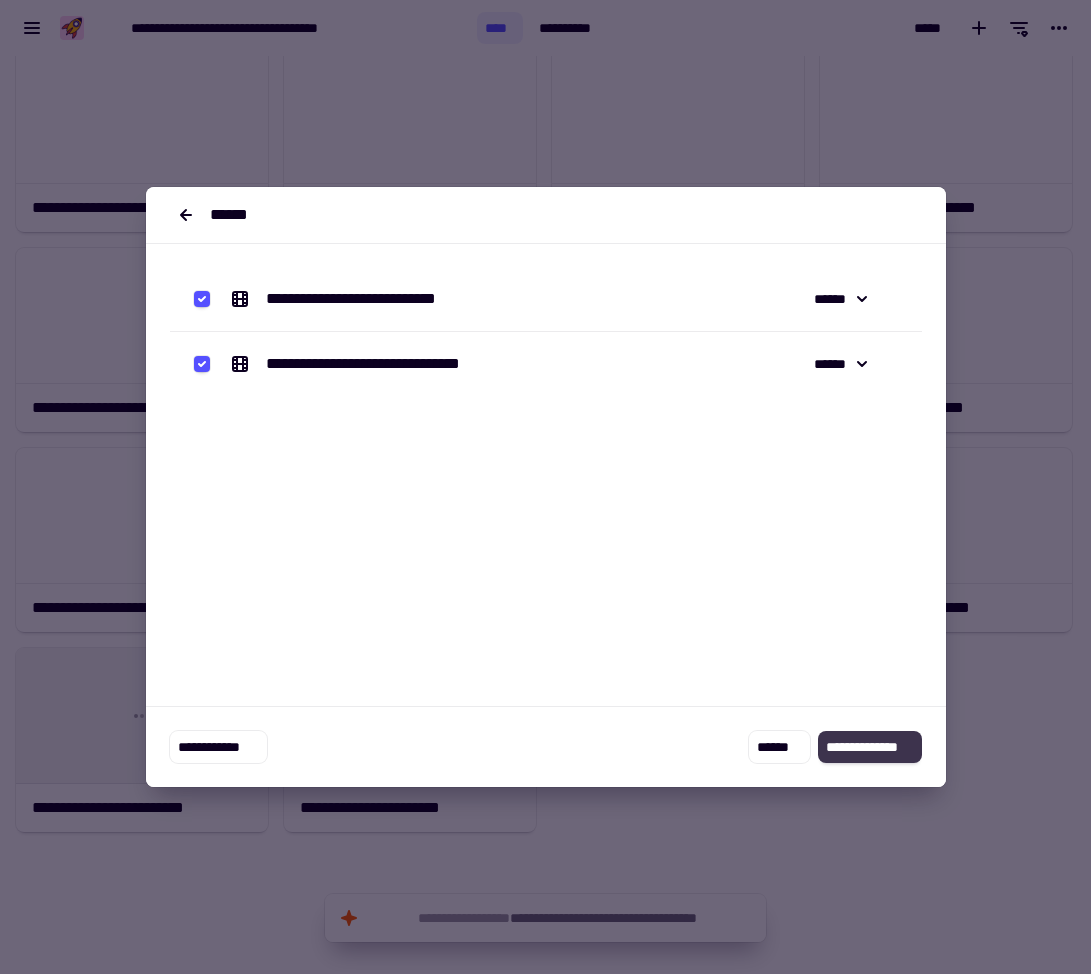 click on "**********" 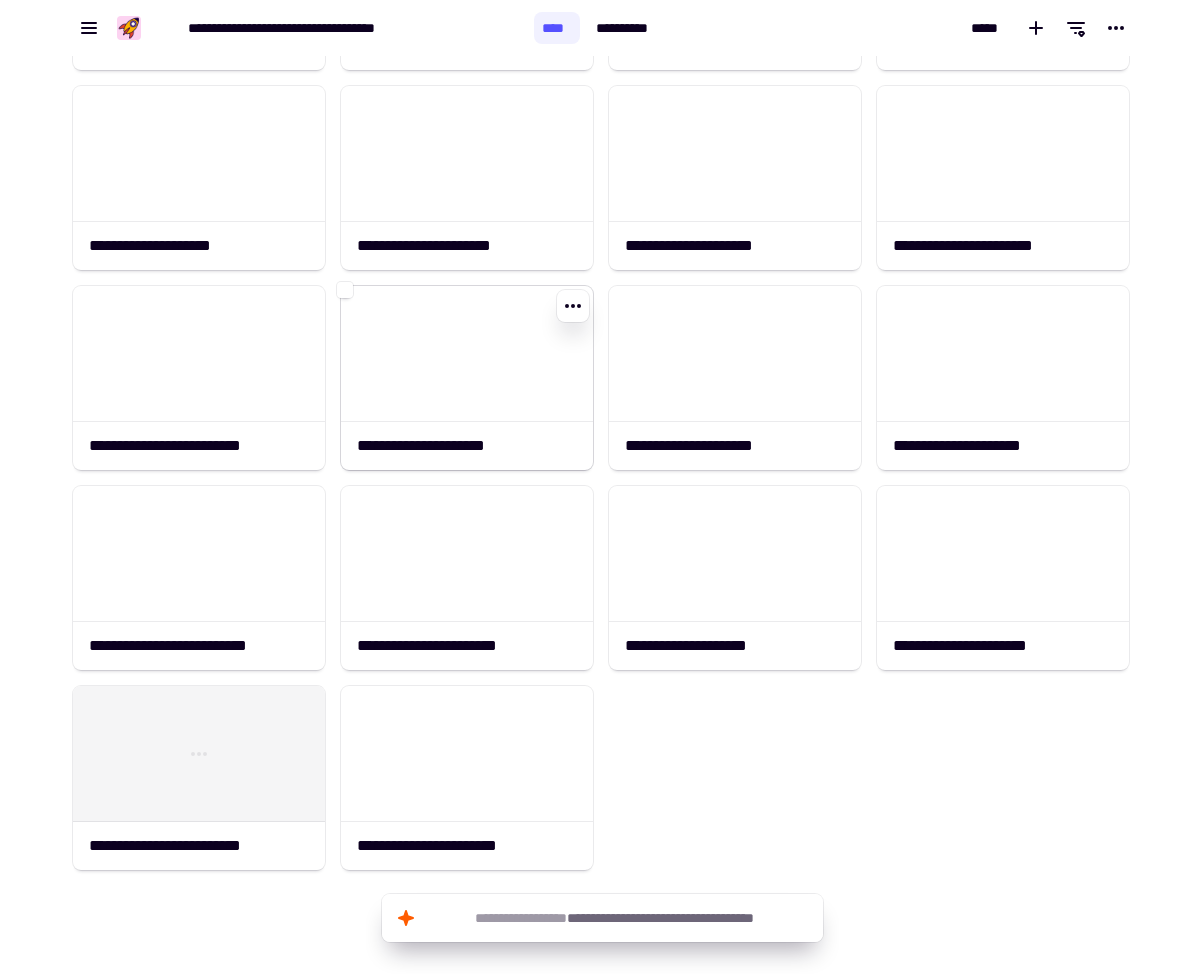 scroll, scrollTop: 816, scrollLeft: 0, axis: vertical 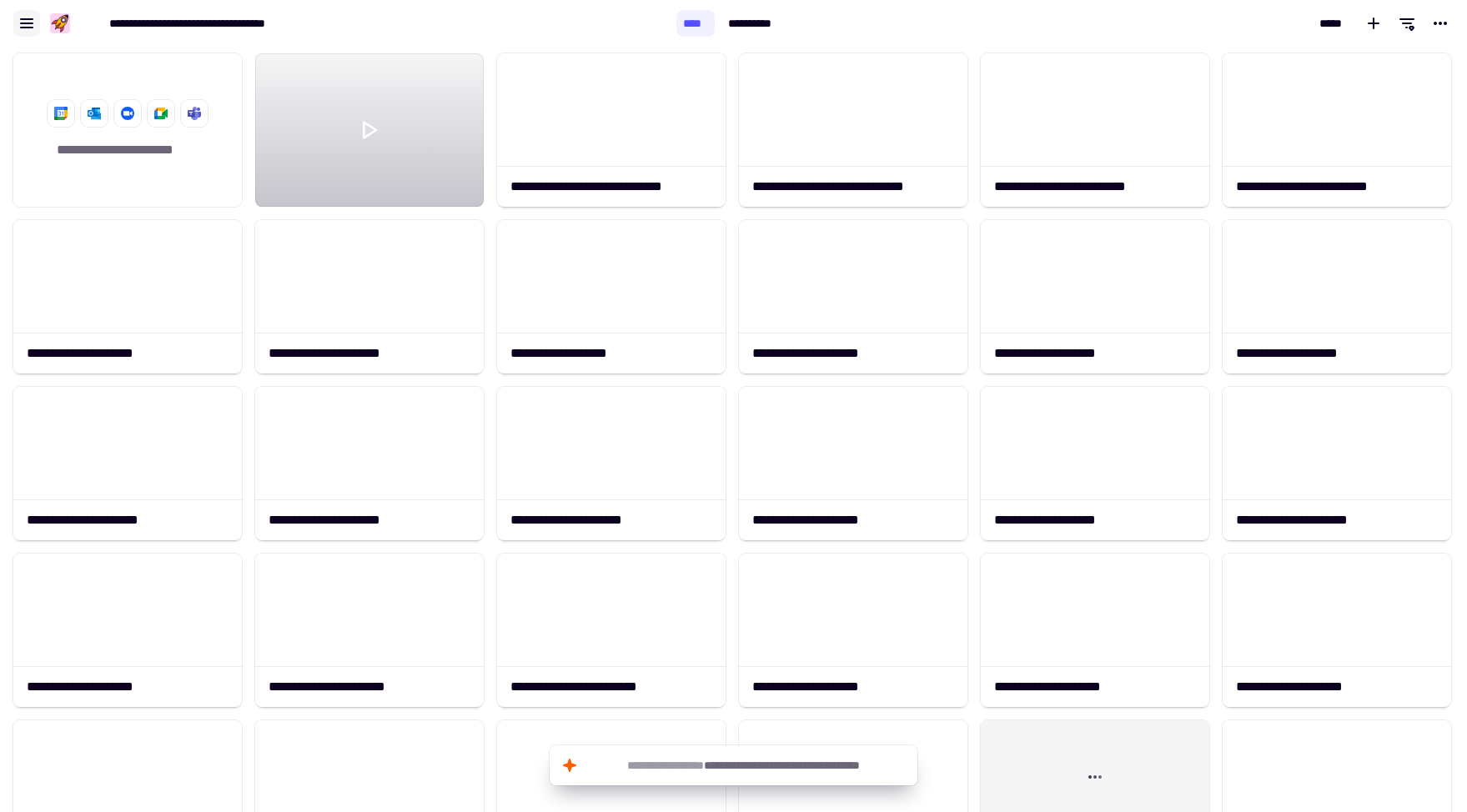 click 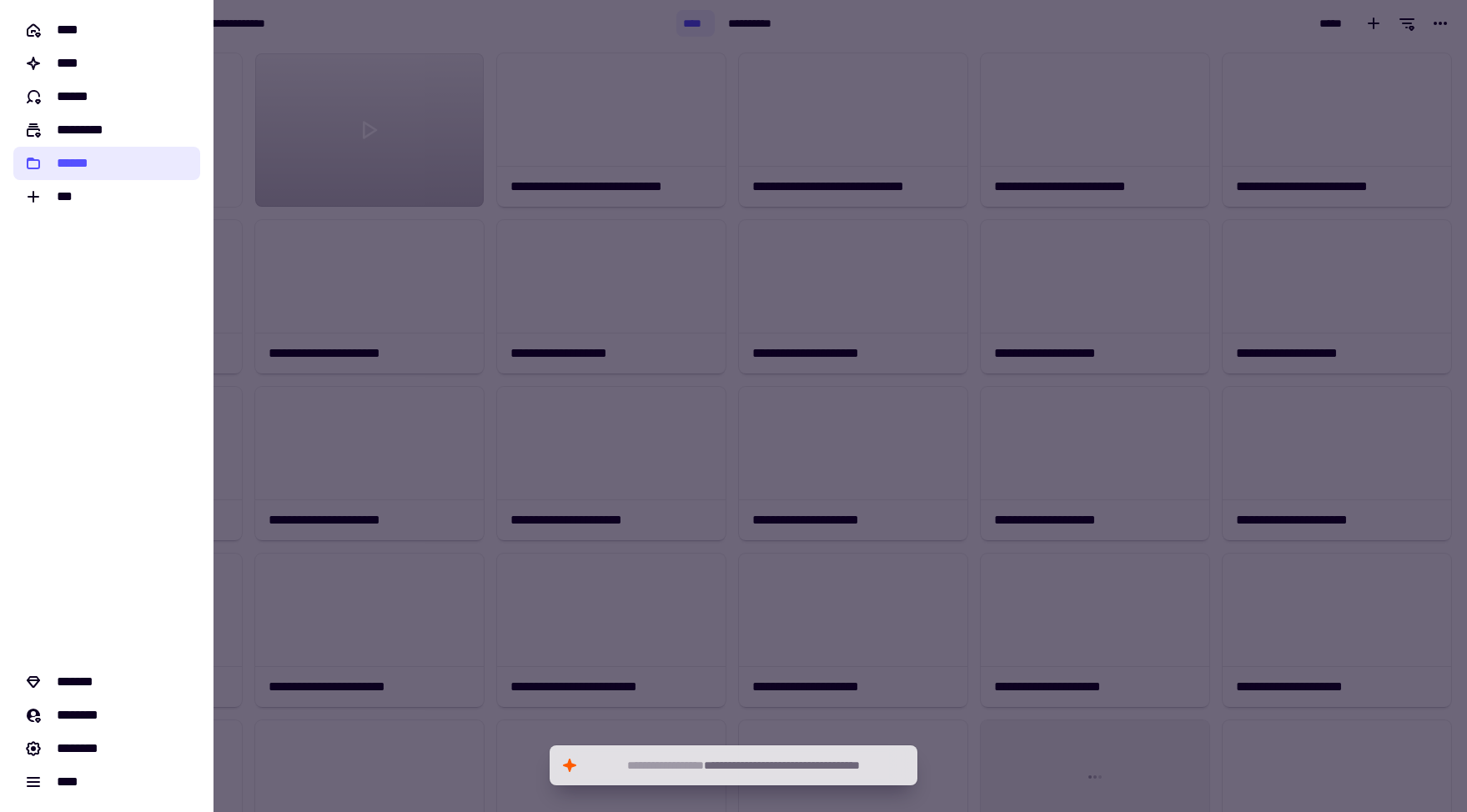 click on "******" 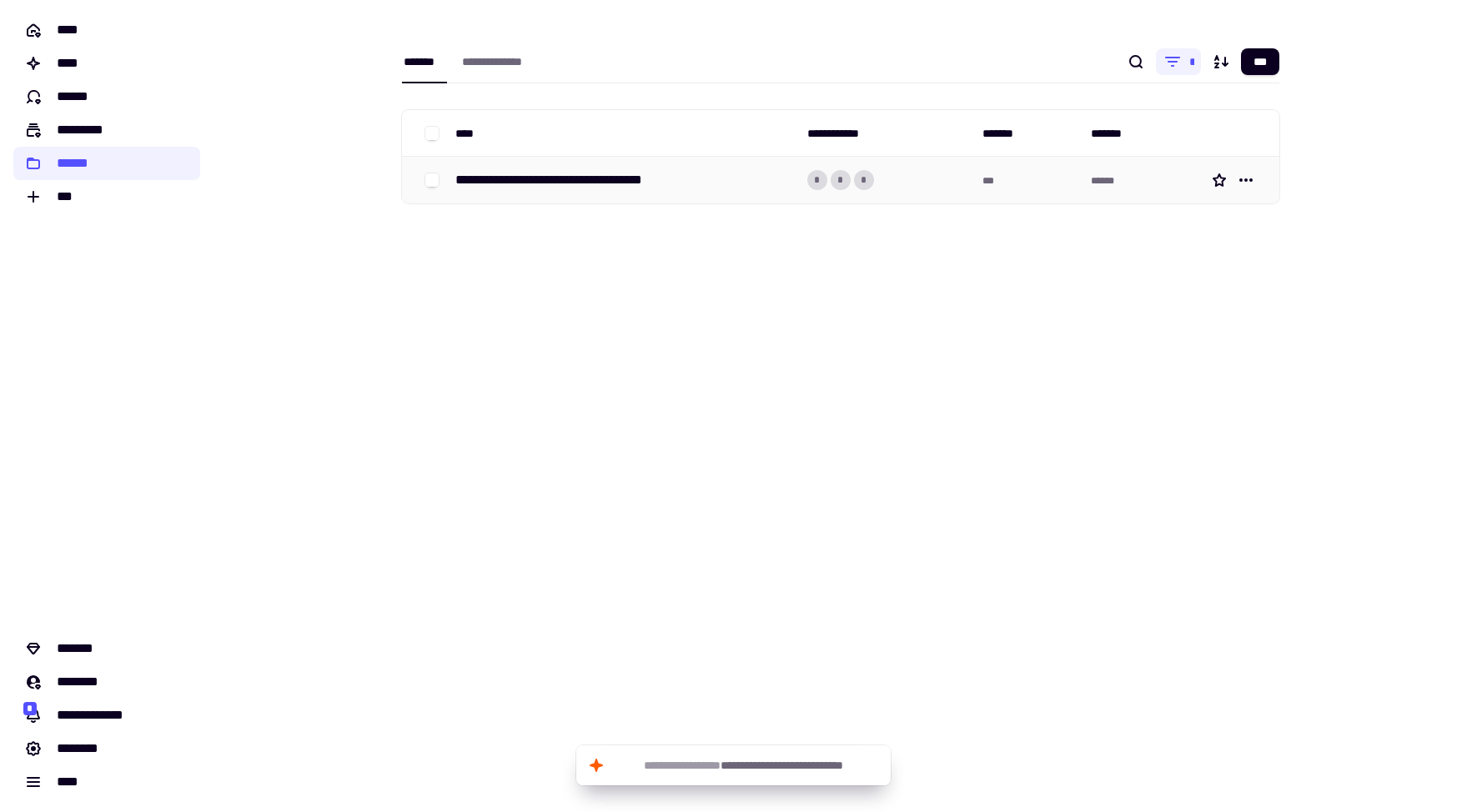 click on "* * *" at bounding box center (888, 180) 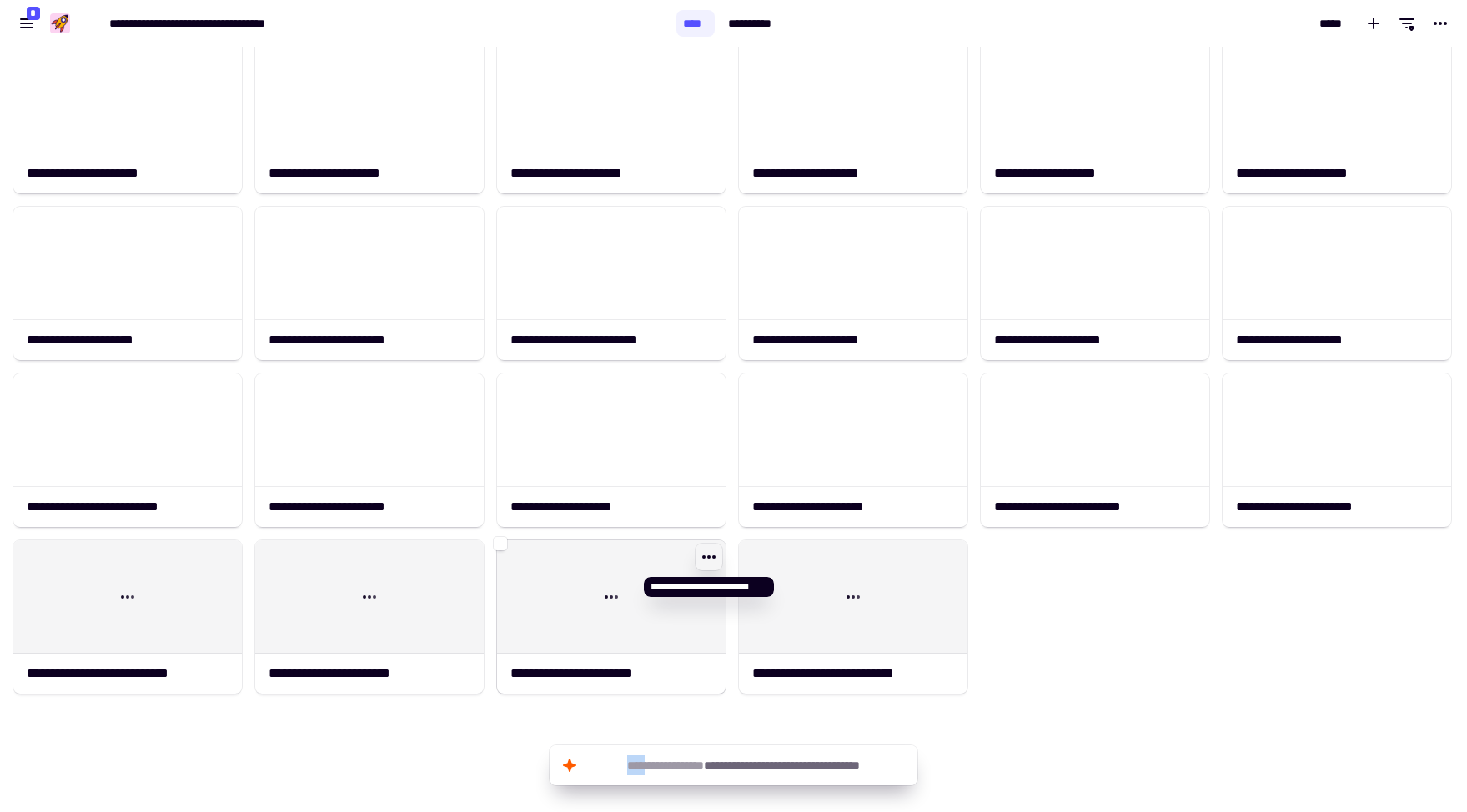 click 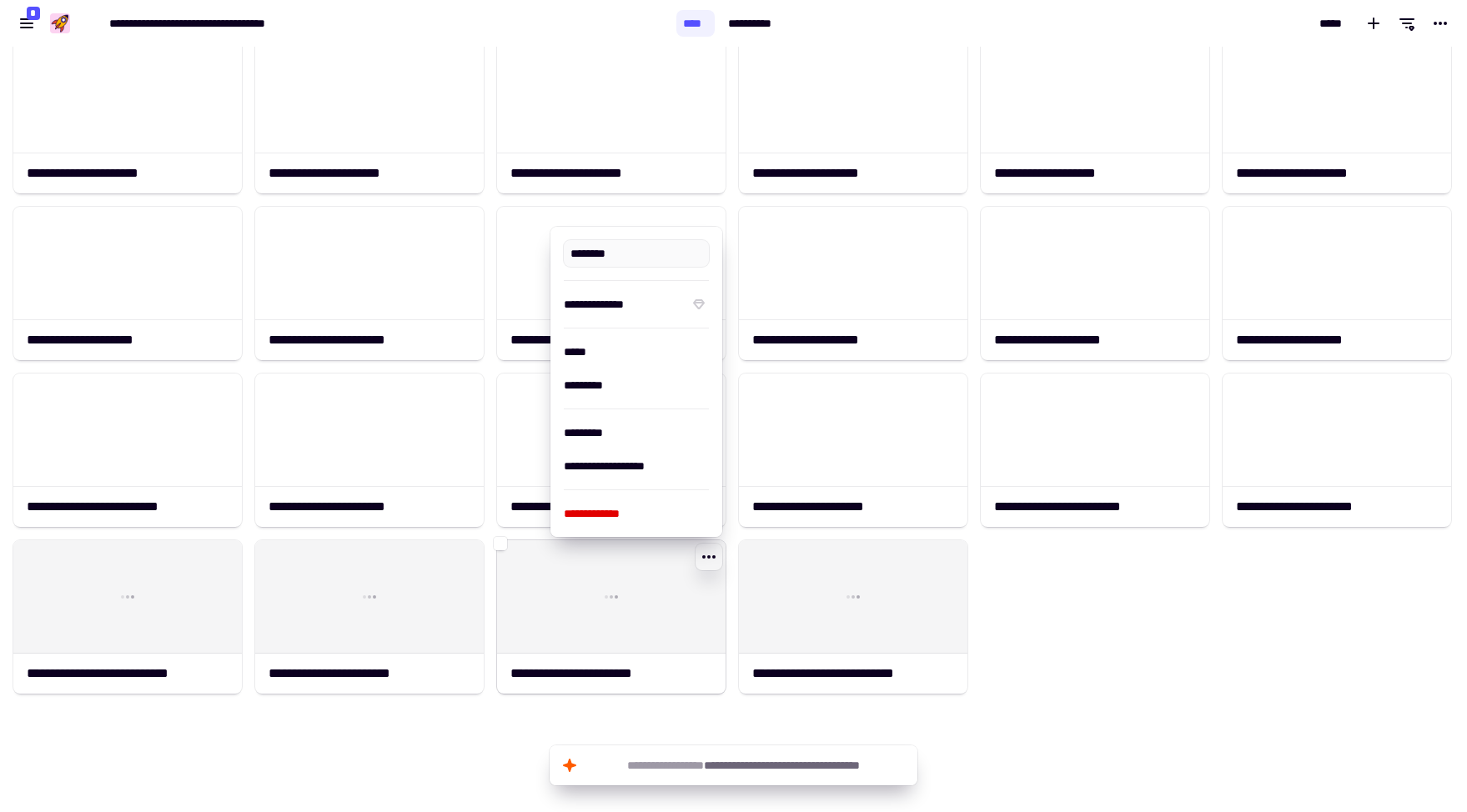 type on "**********" 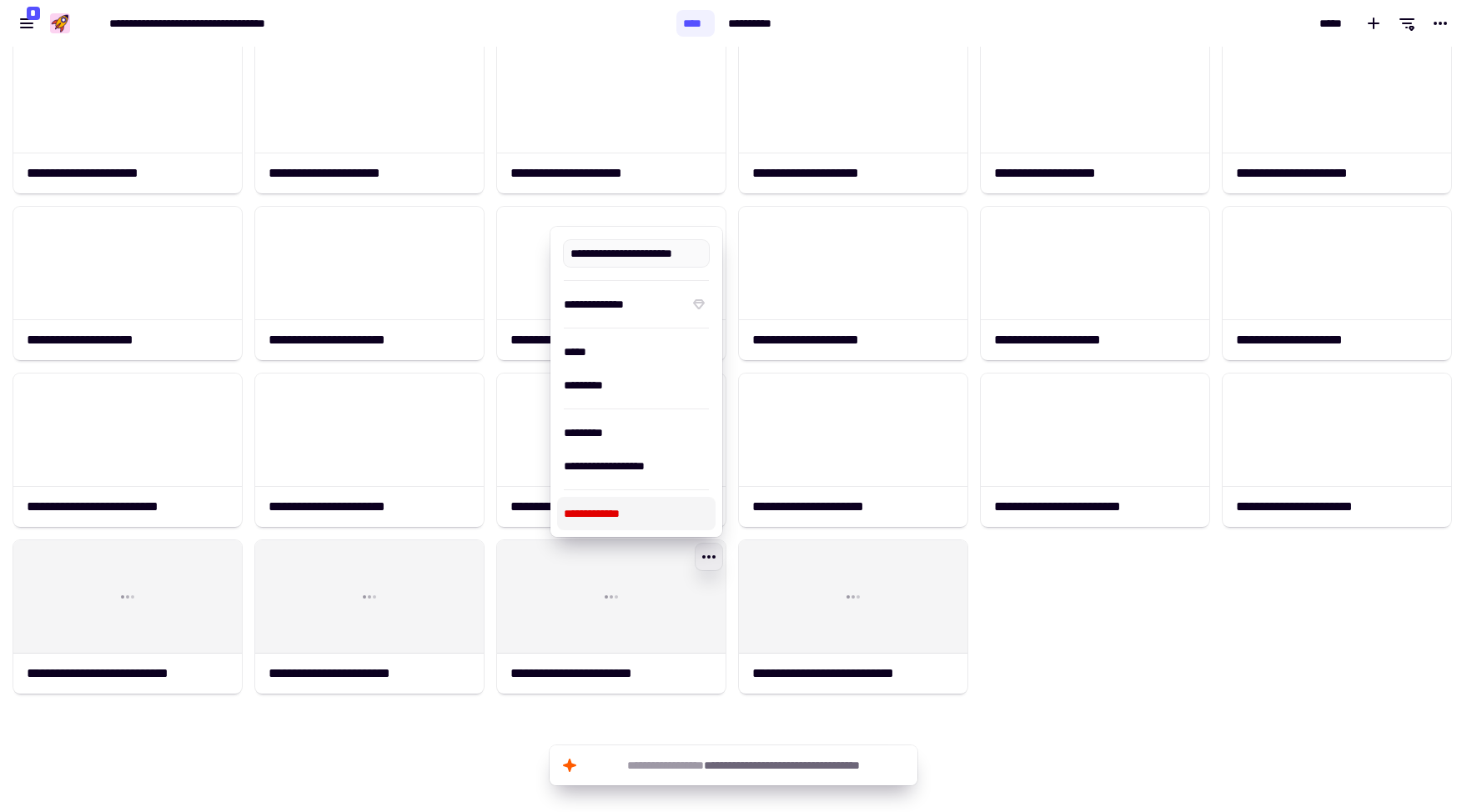 click on "**********" at bounding box center [636, 514] 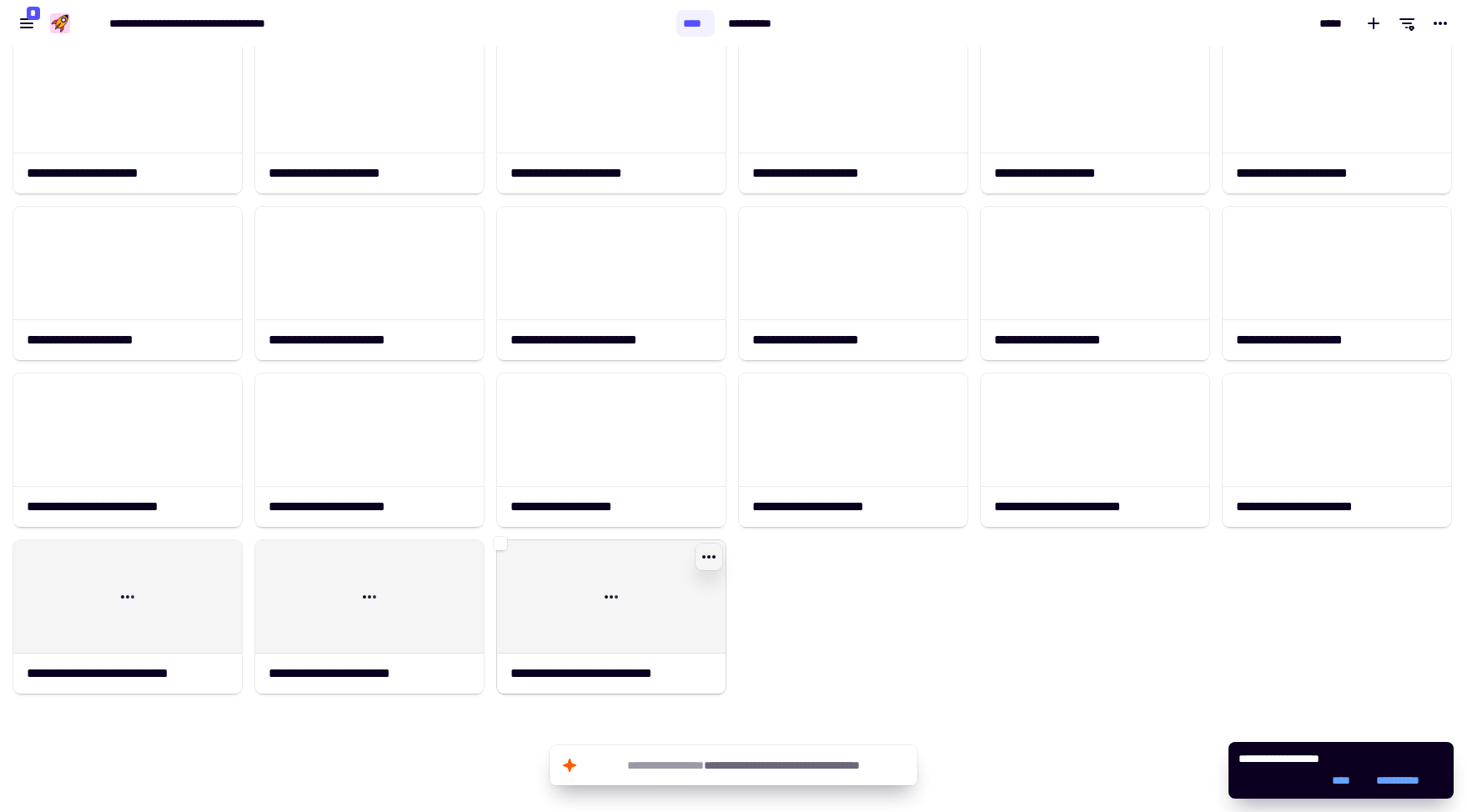 click 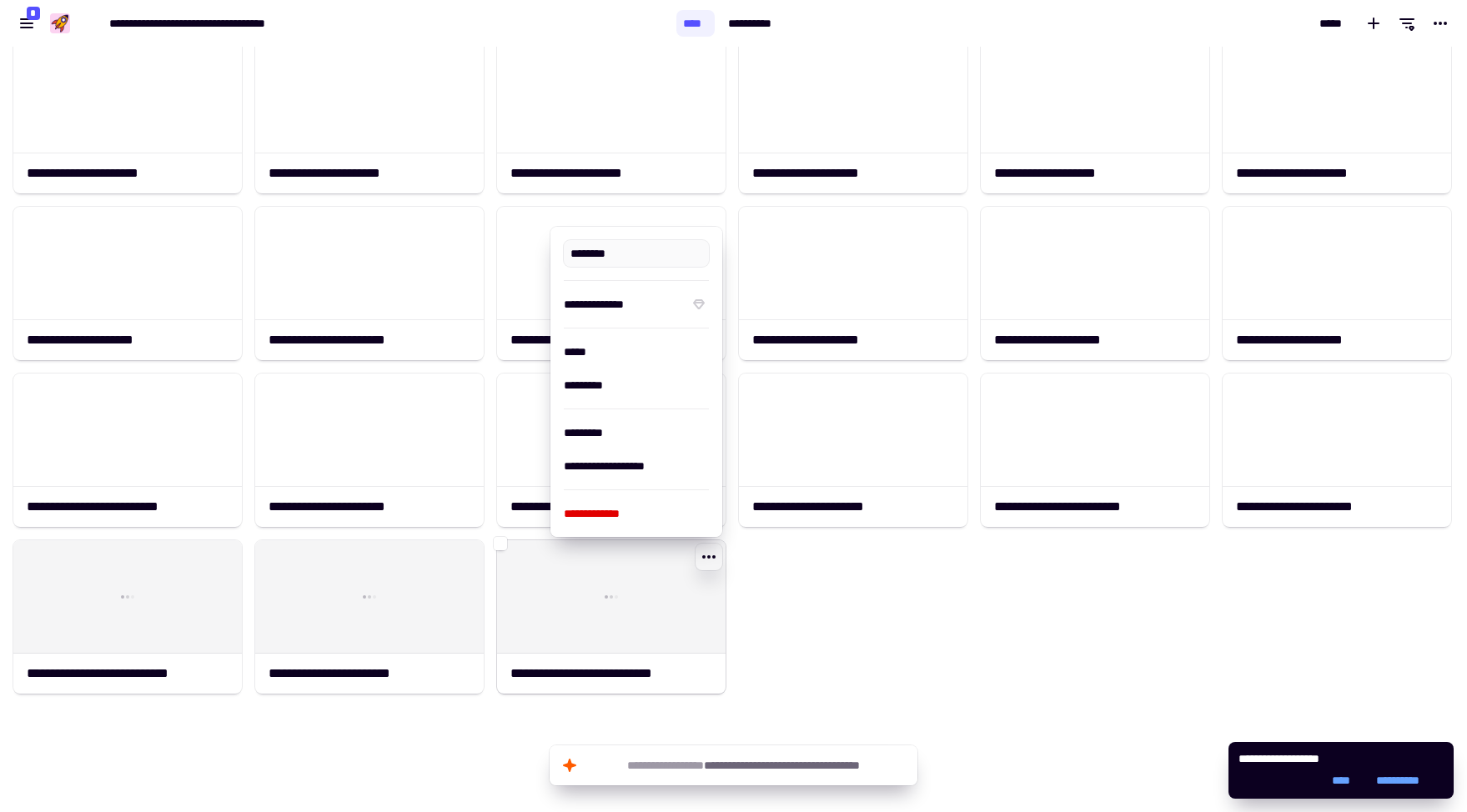 type on "**********" 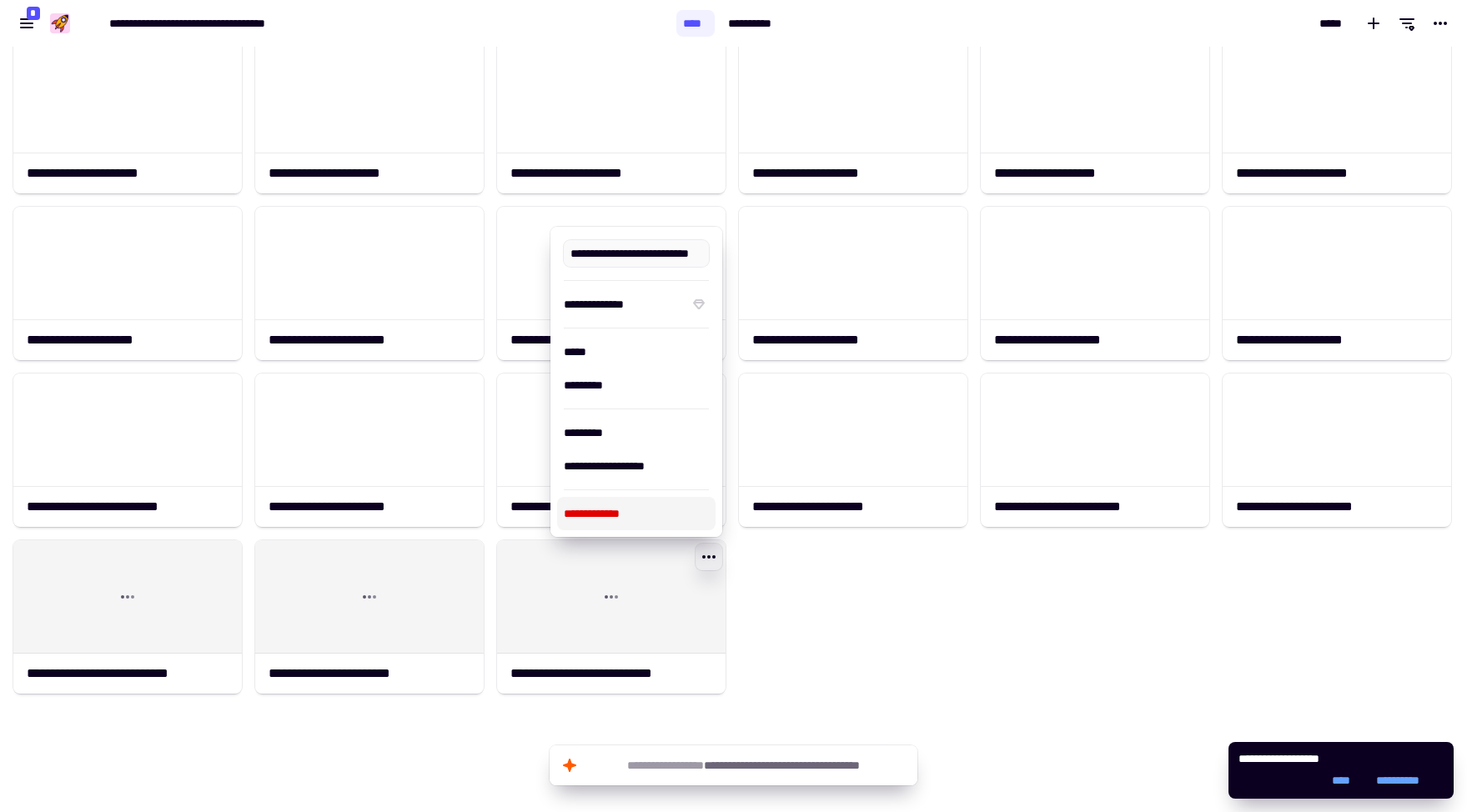 click on "**********" at bounding box center (636, 514) 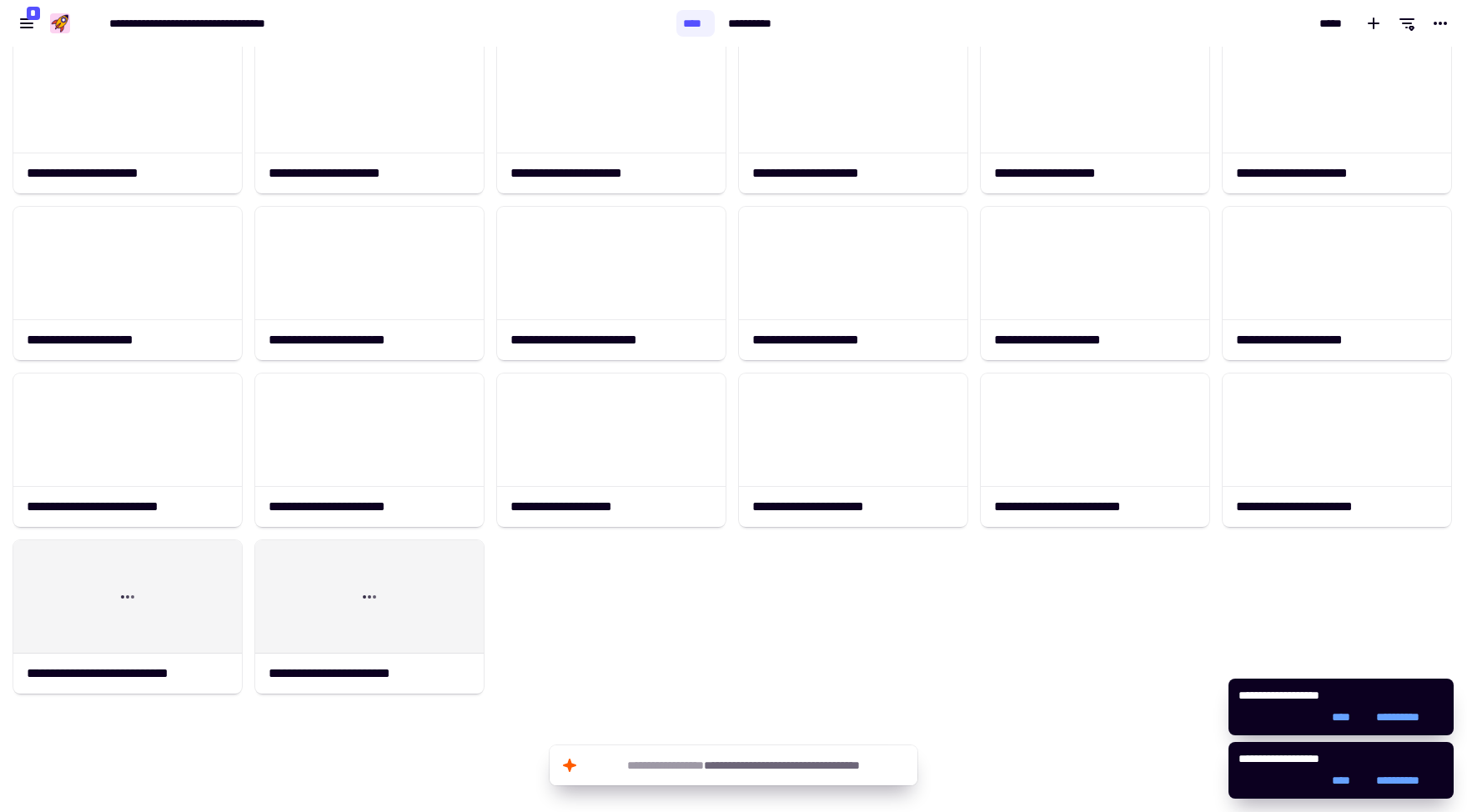 click on "[FIRST] [LAST] [LAST] [LAST] [LAST] [LAST] [LAST] [LAST] [LAST] [LAST] [LAST] [LAST] [LAST] [LAST] [LAST] [LAST] [LAST] [LAST] [LAST] [LAST]" 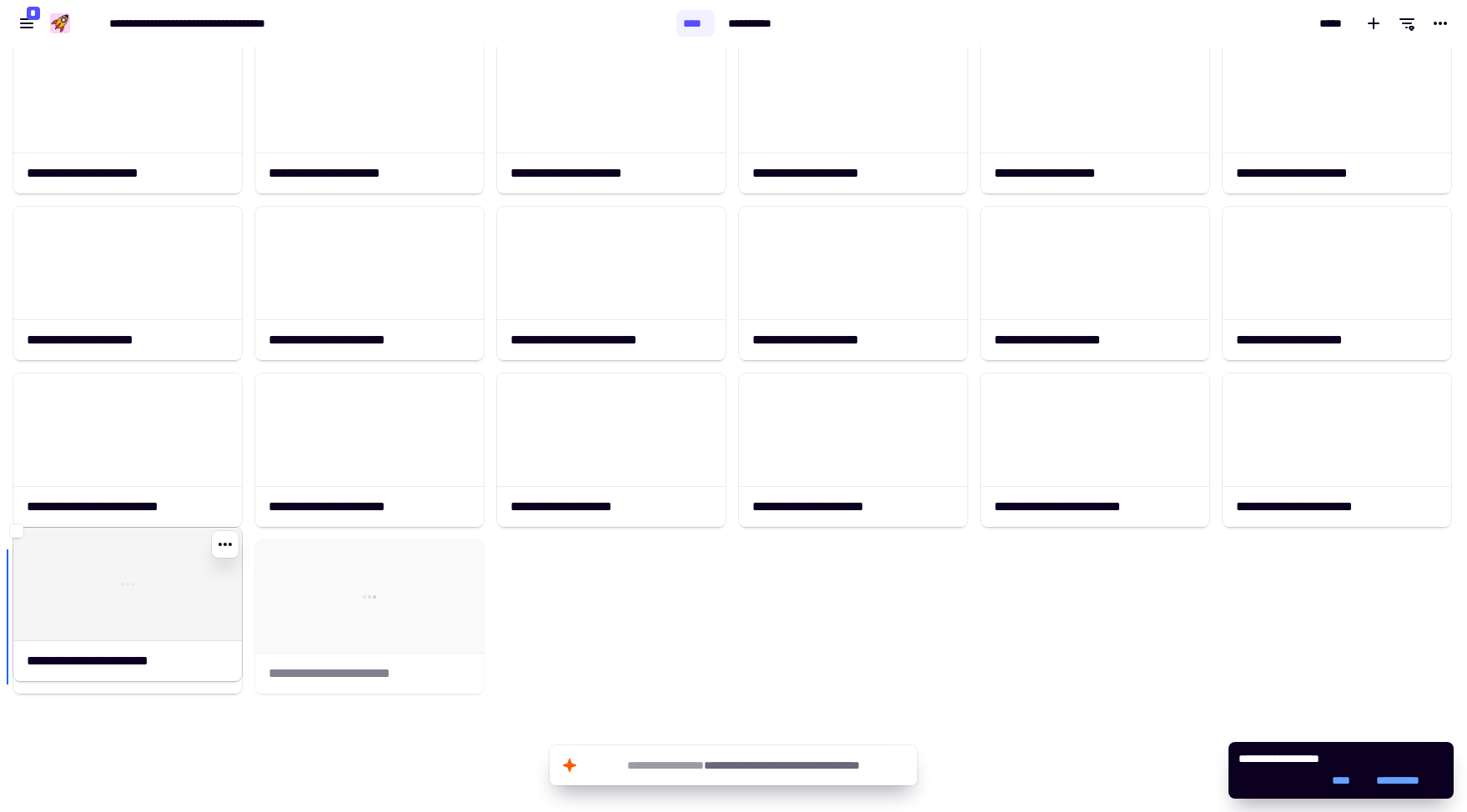 drag, startPoint x: 394, startPoint y: 646, endPoint x: 98, endPoint y: 634, distance: 296.24314 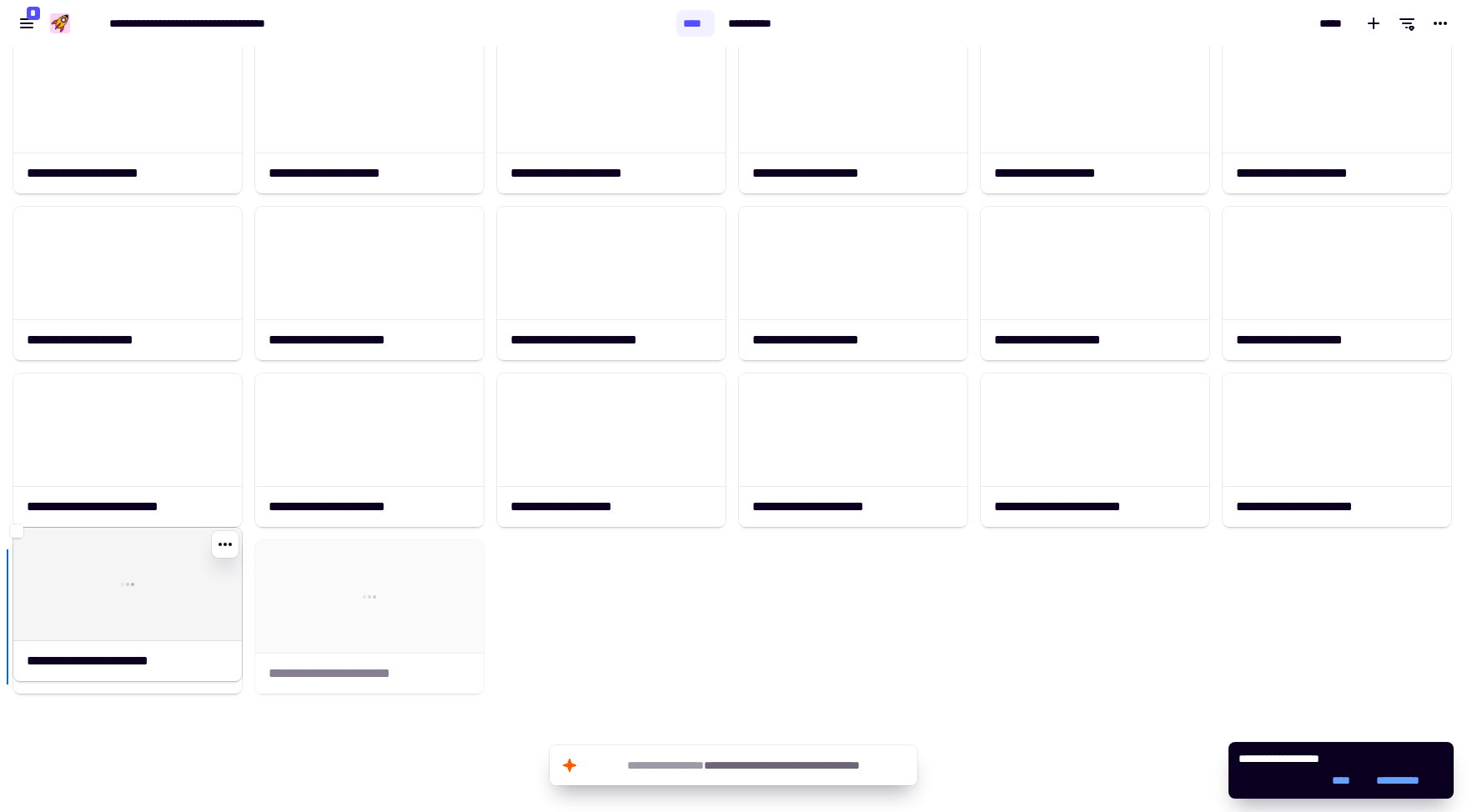 click on "[FIRST] [LAST] [LAST] [LAST] [LAST] [LAST] [LAST] [LAST] [LAST] [LAST] [LAST] [LAST] [LAST] [LAST] [LAST] [LAST] [LAST] [LAST] [LAST] [LAST] [LAST]" at bounding box center (733, 429) 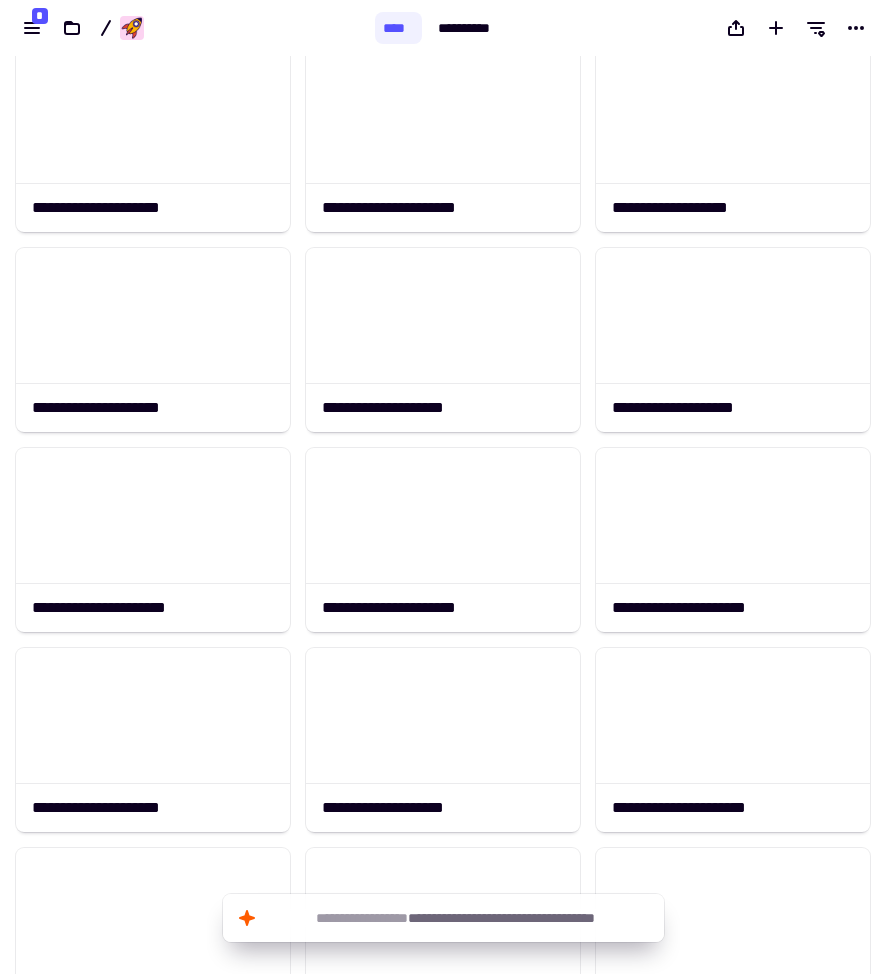 scroll, scrollTop: 918, scrollLeft: 888, axis: both 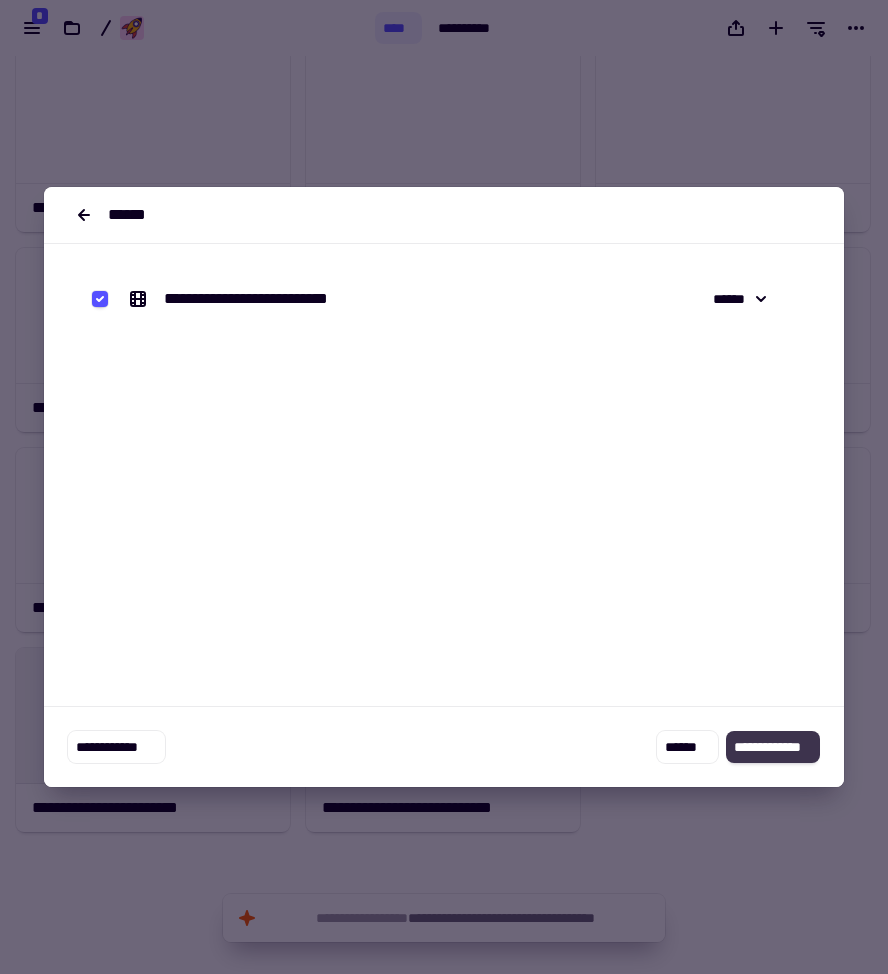 click on "**********" 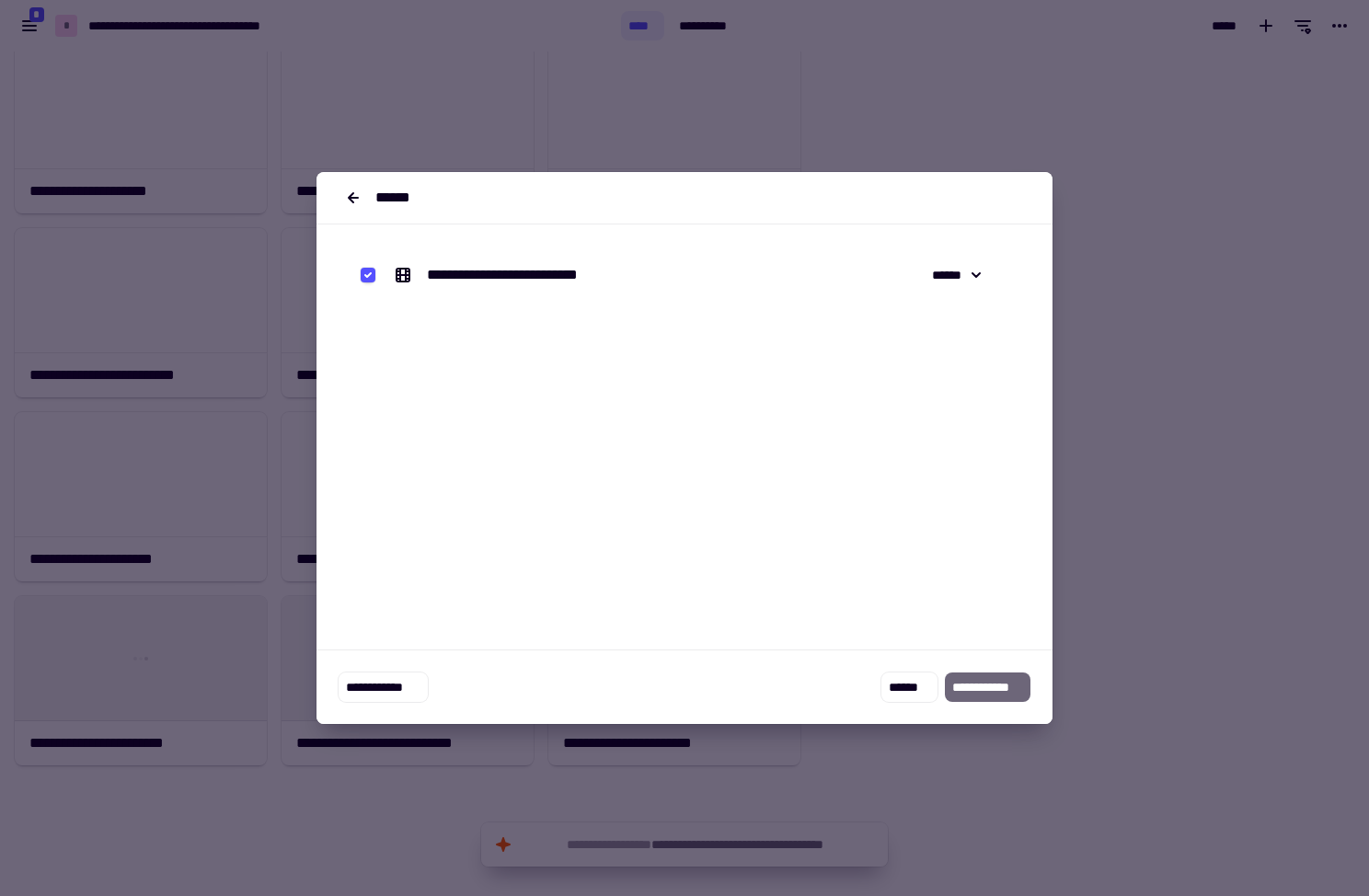 scroll, scrollTop: 1, scrollLeft: 1, axis: both 